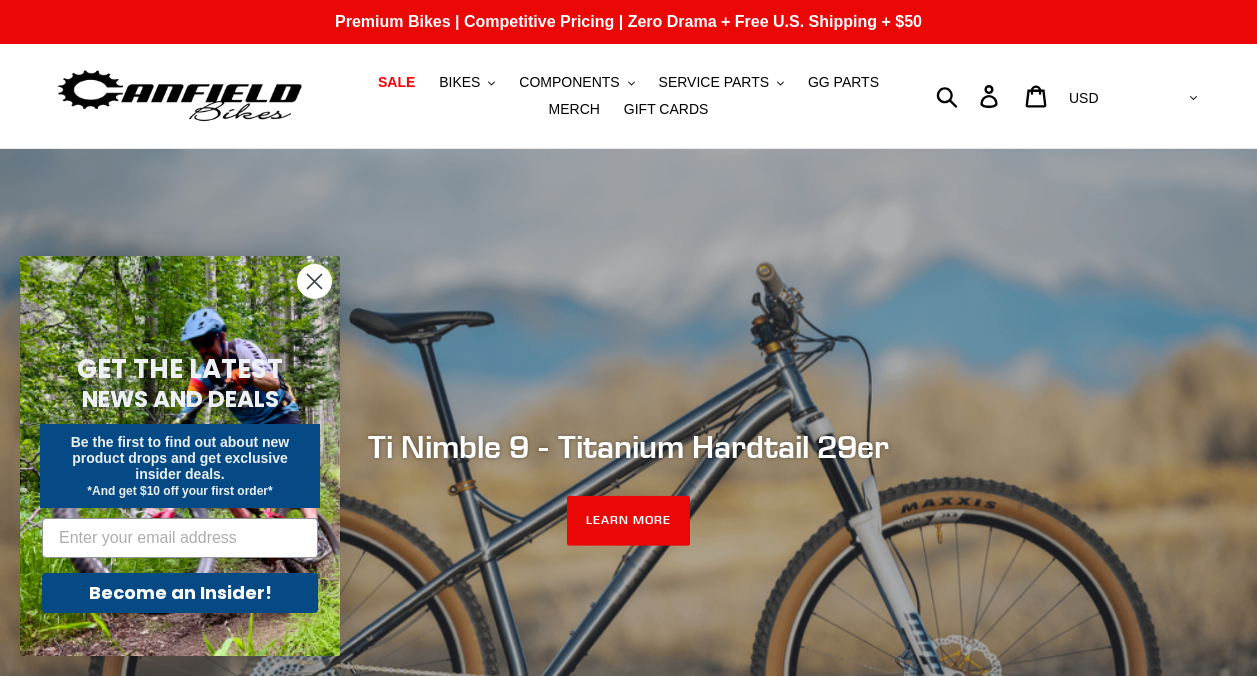 scroll, scrollTop: 0, scrollLeft: 0, axis: both 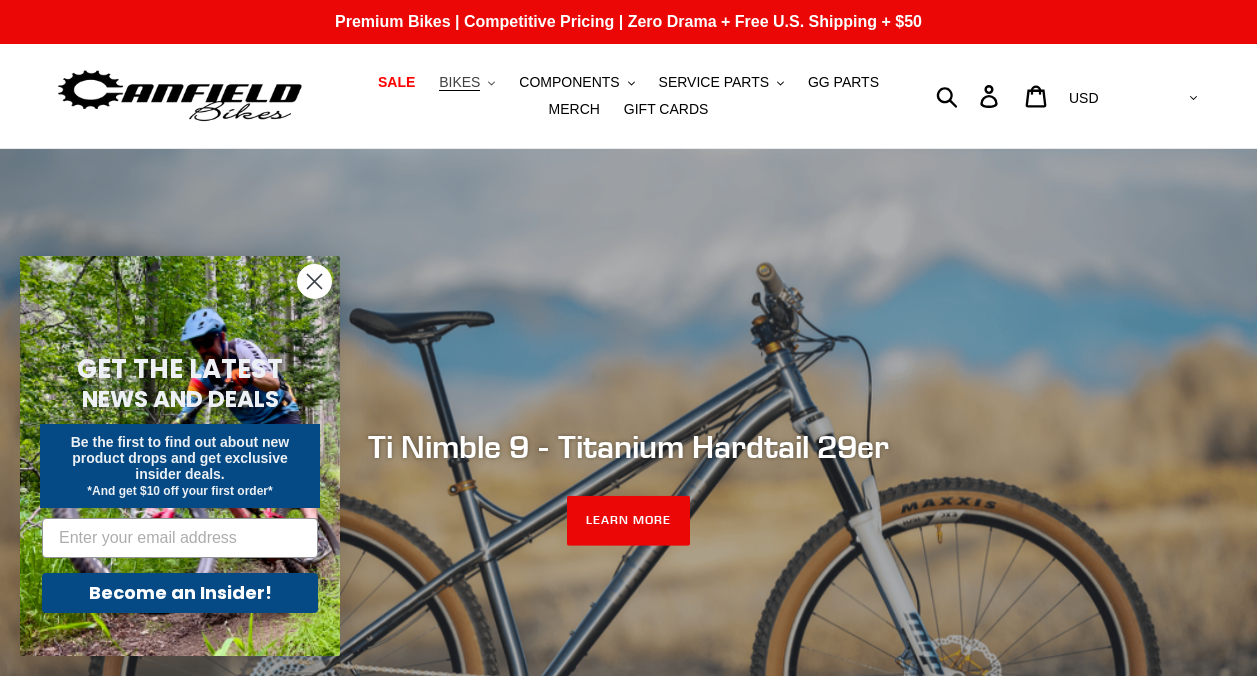 click on "BIKES" at bounding box center (459, 82) 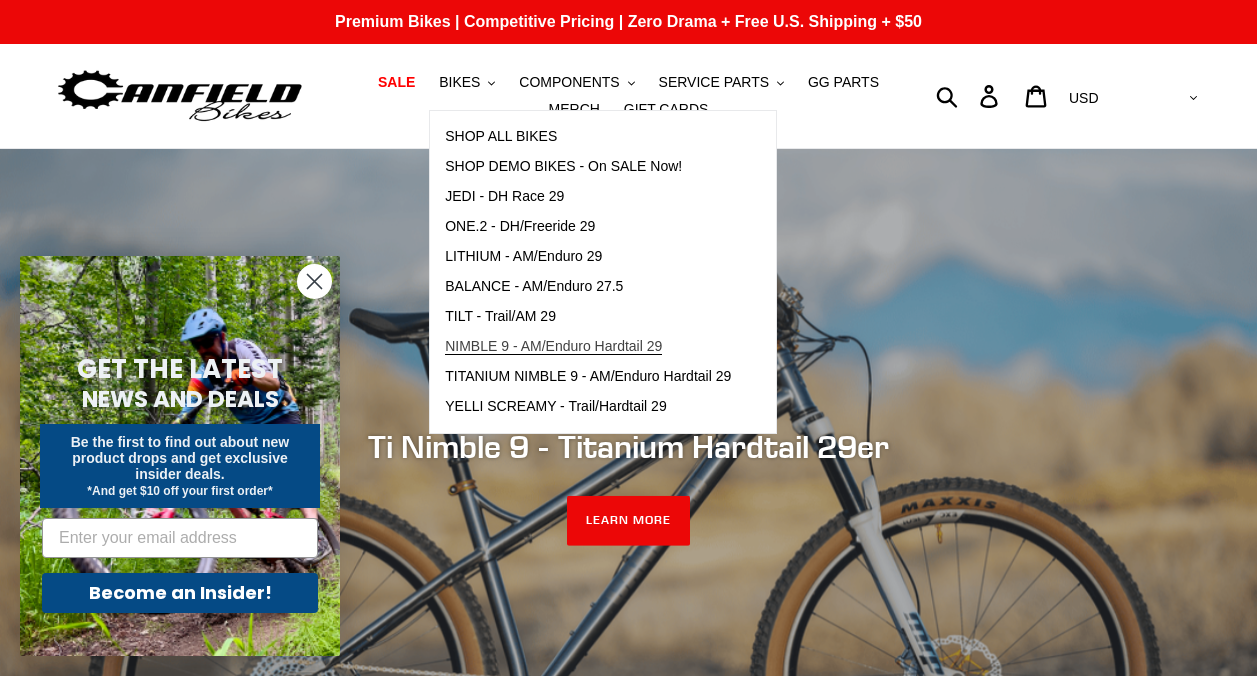 click on "NIMBLE 9 - AM/Enduro Hardtail 29" at bounding box center [553, 346] 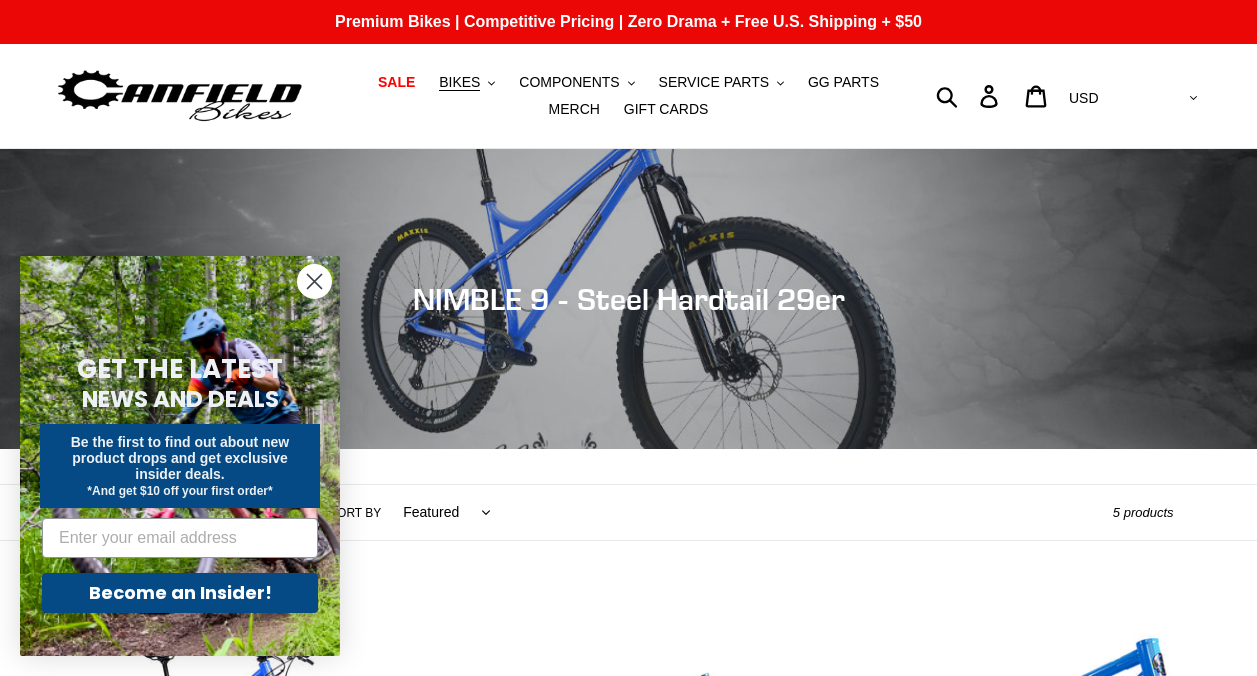 scroll, scrollTop: 0, scrollLeft: 0, axis: both 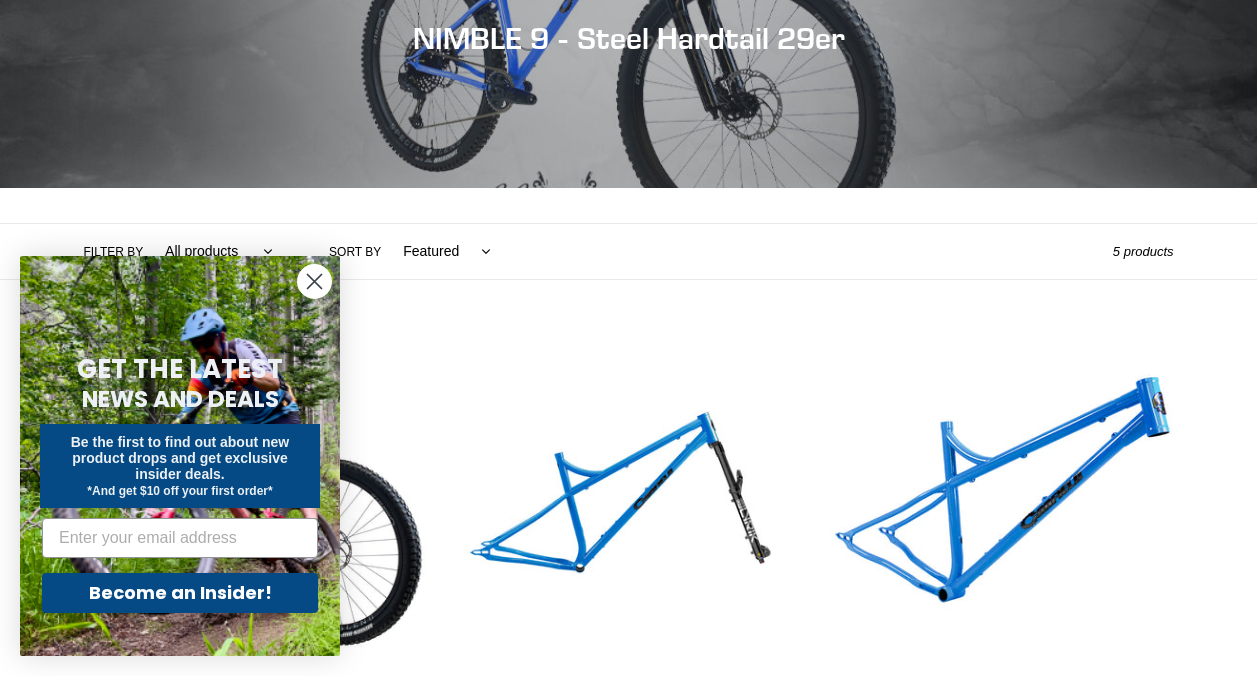 click 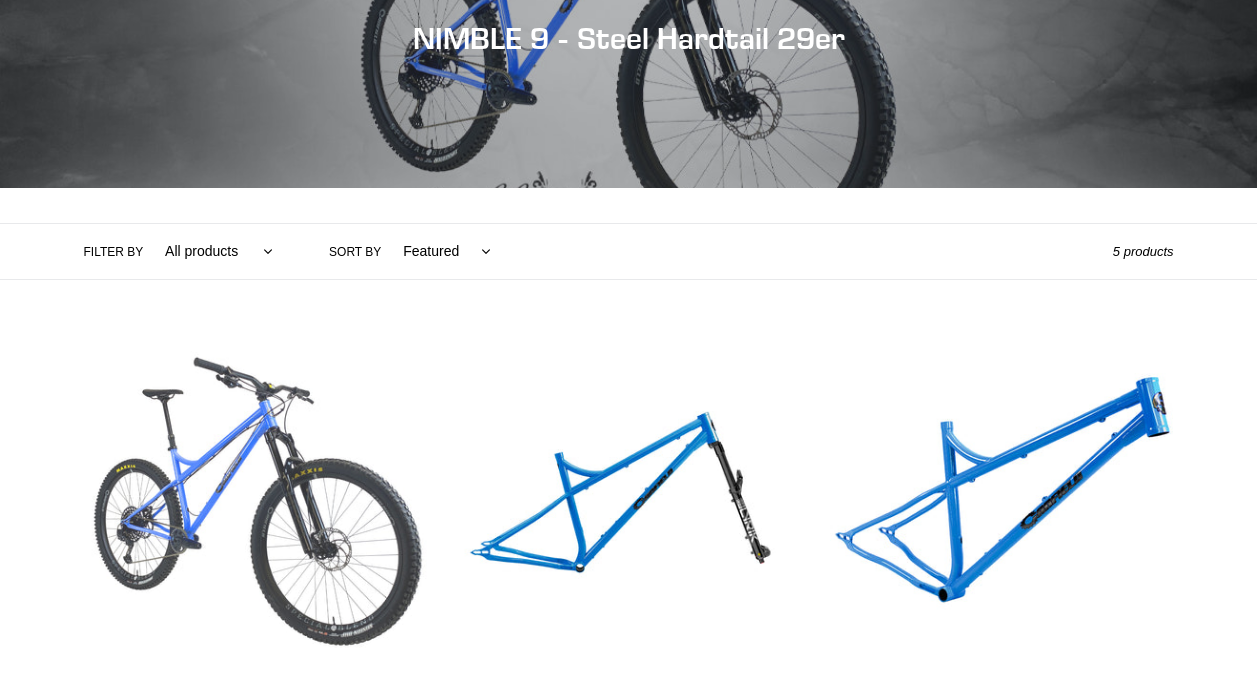 click on "NIMBLE 9 - Complete Bike" at bounding box center (255, 569) 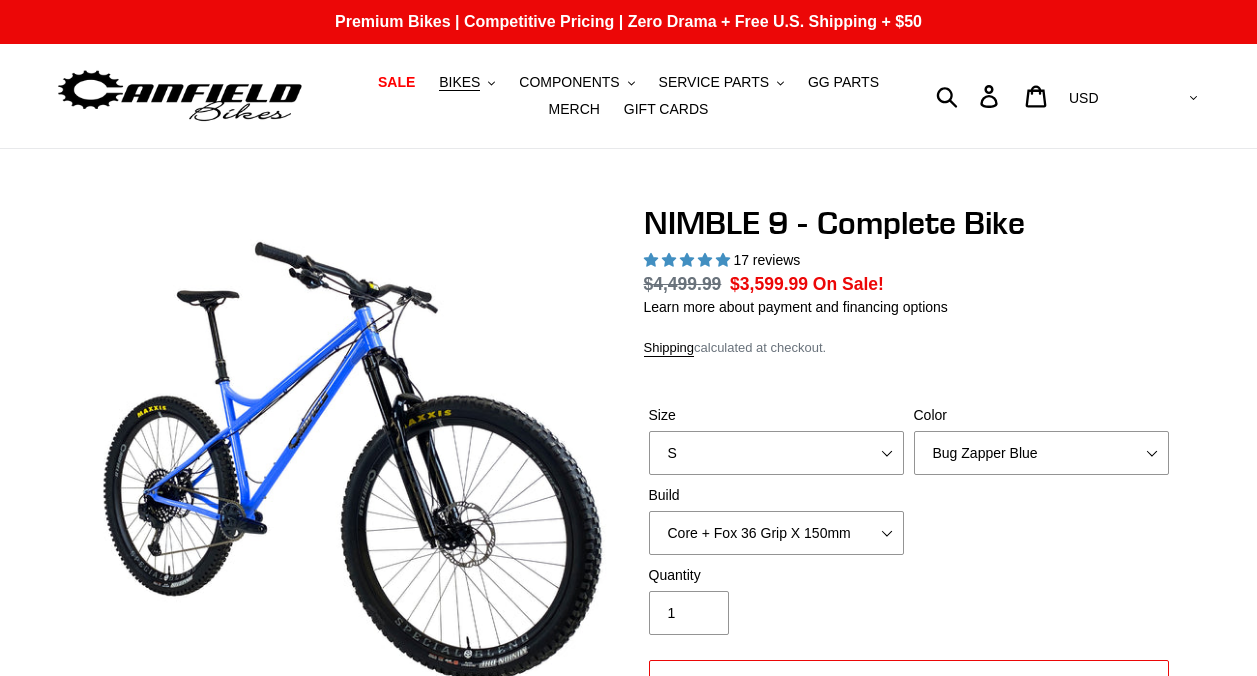 select on "highest-rating" 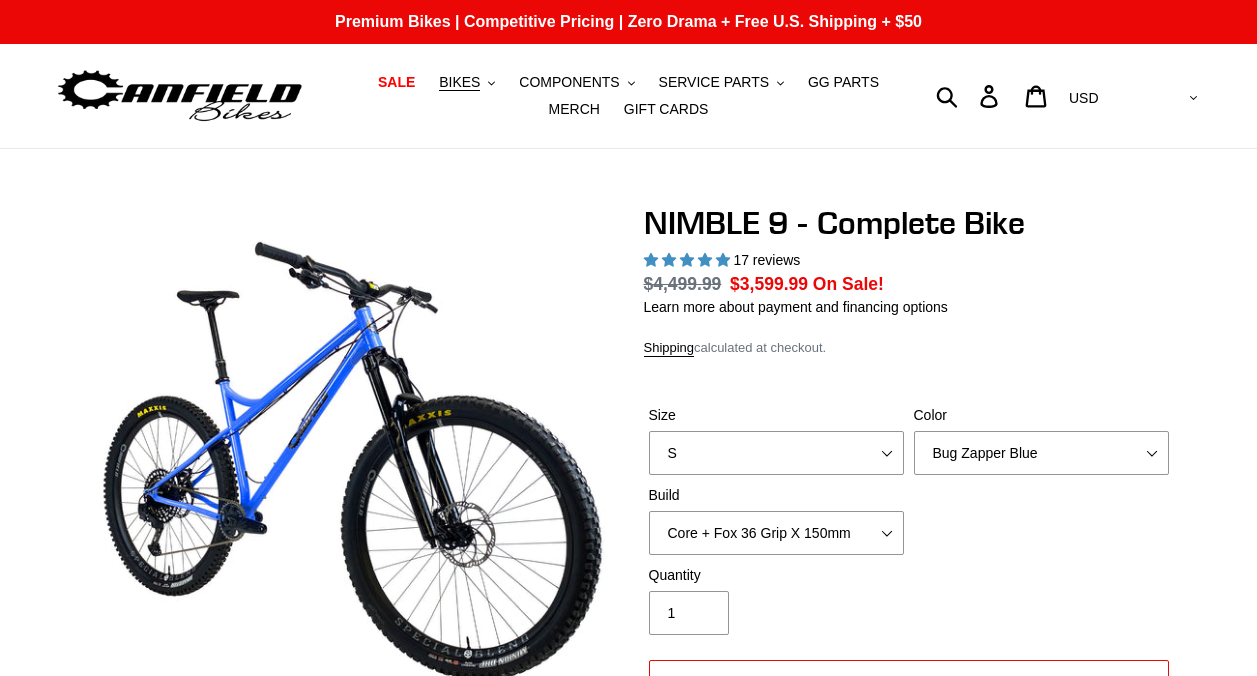 scroll, scrollTop: 0, scrollLeft: 0, axis: both 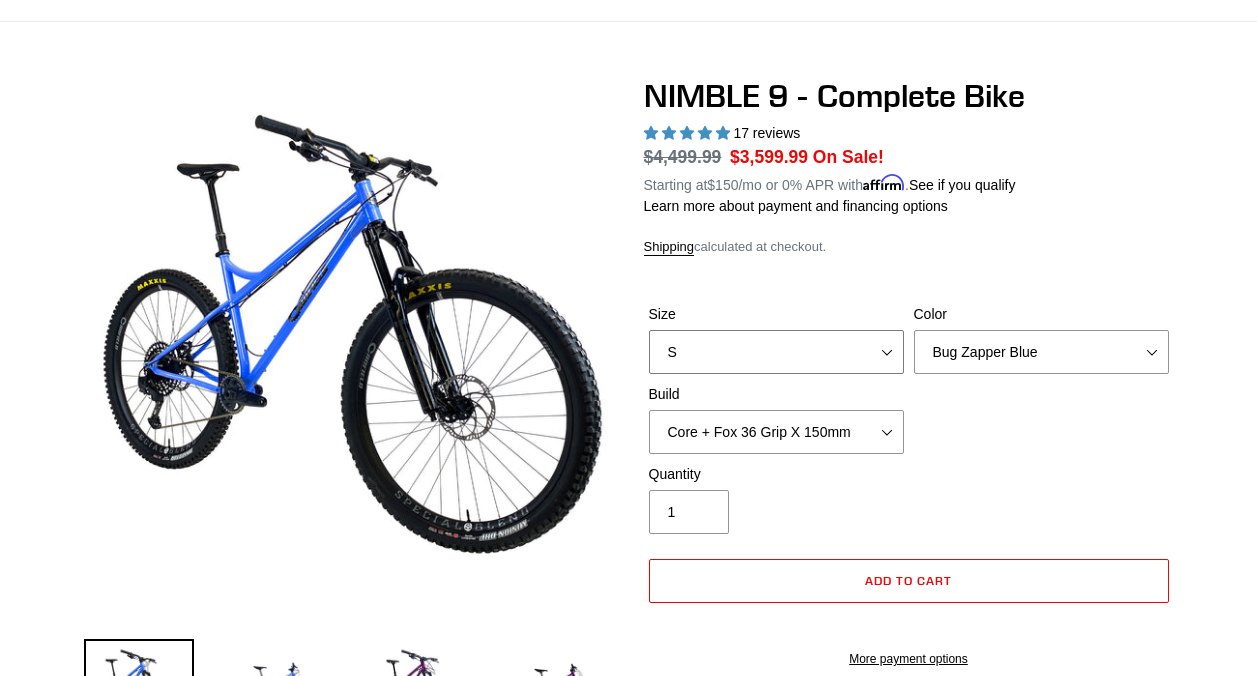 select on "XL" 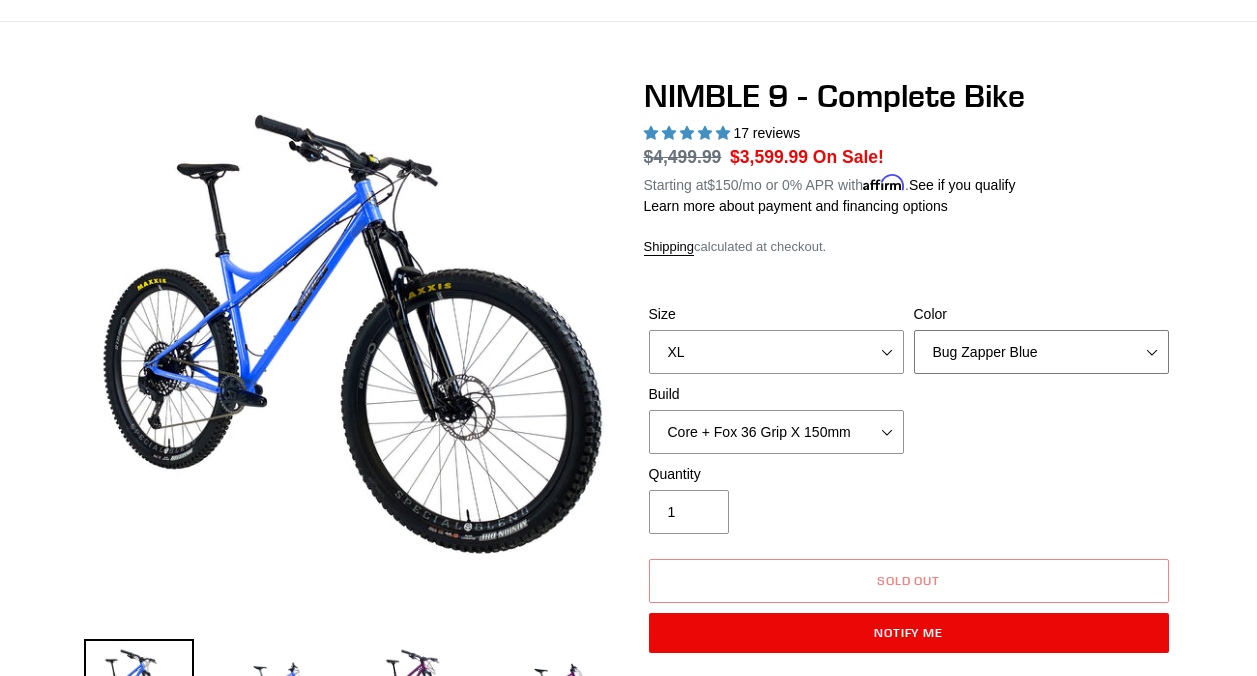 select on "Purple Haze - Sold Out" 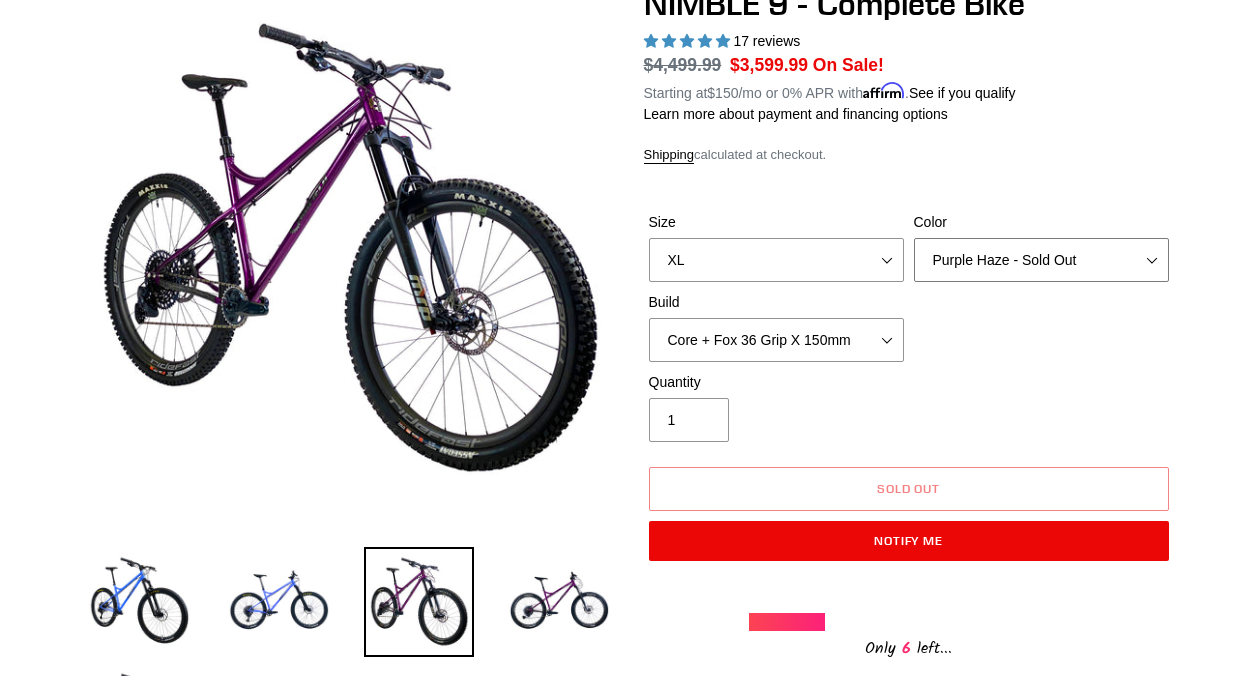 scroll, scrollTop: 224, scrollLeft: 0, axis: vertical 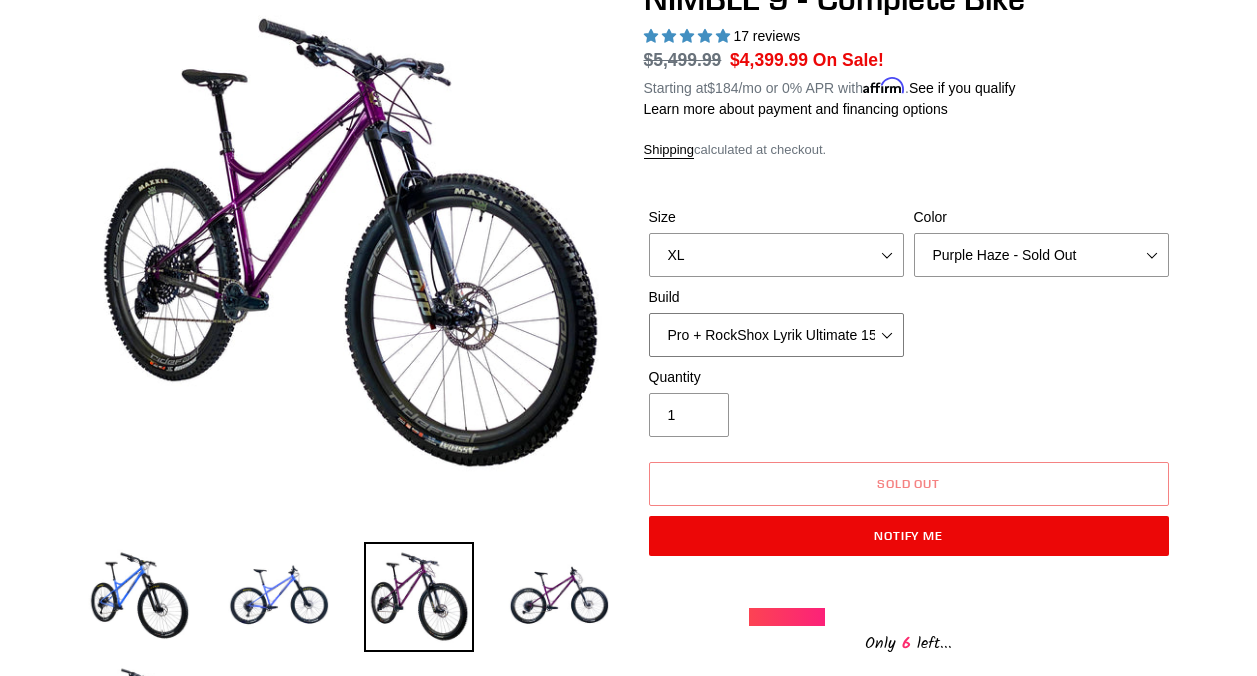 select on "Pro  + Fox 36 Grip X 150mm" 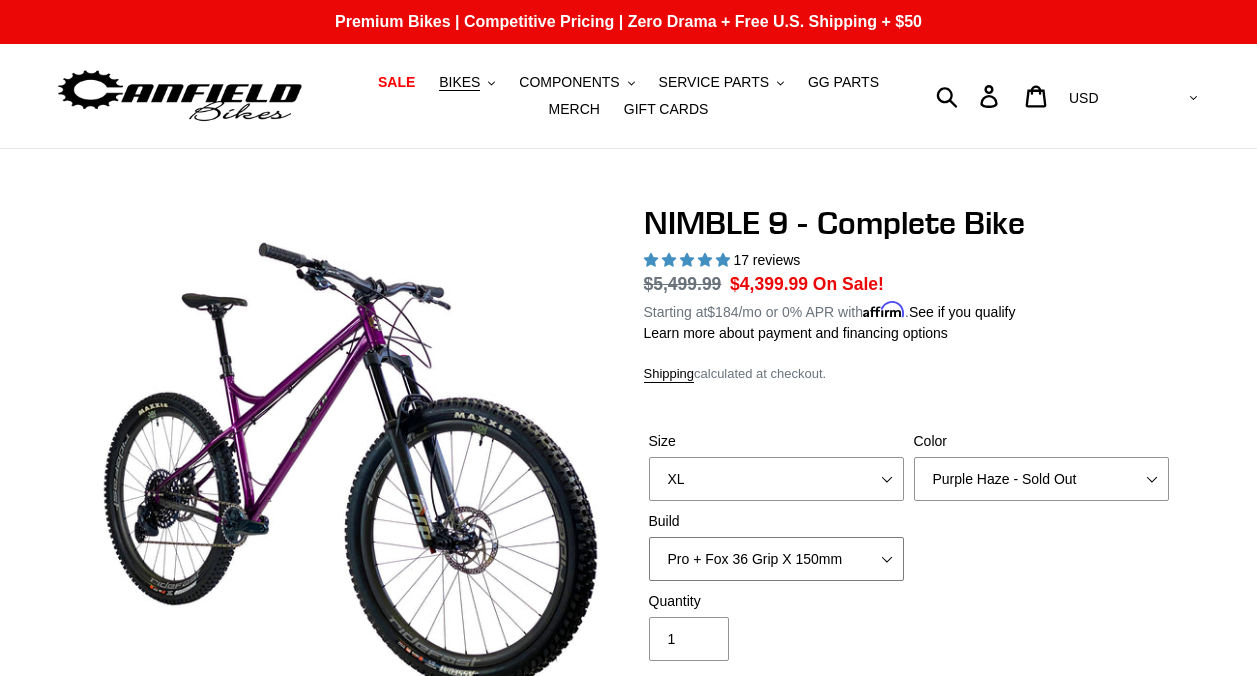 scroll, scrollTop: 0, scrollLeft: 0, axis: both 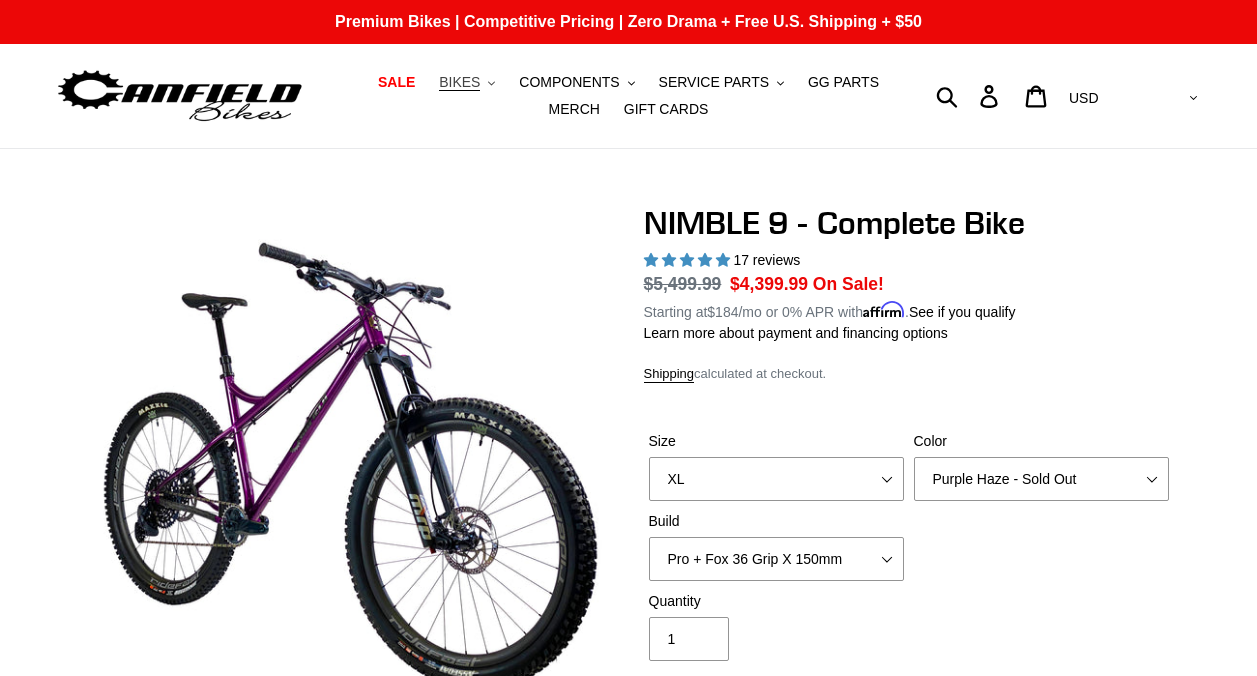 click on "BIKES" at bounding box center (459, 82) 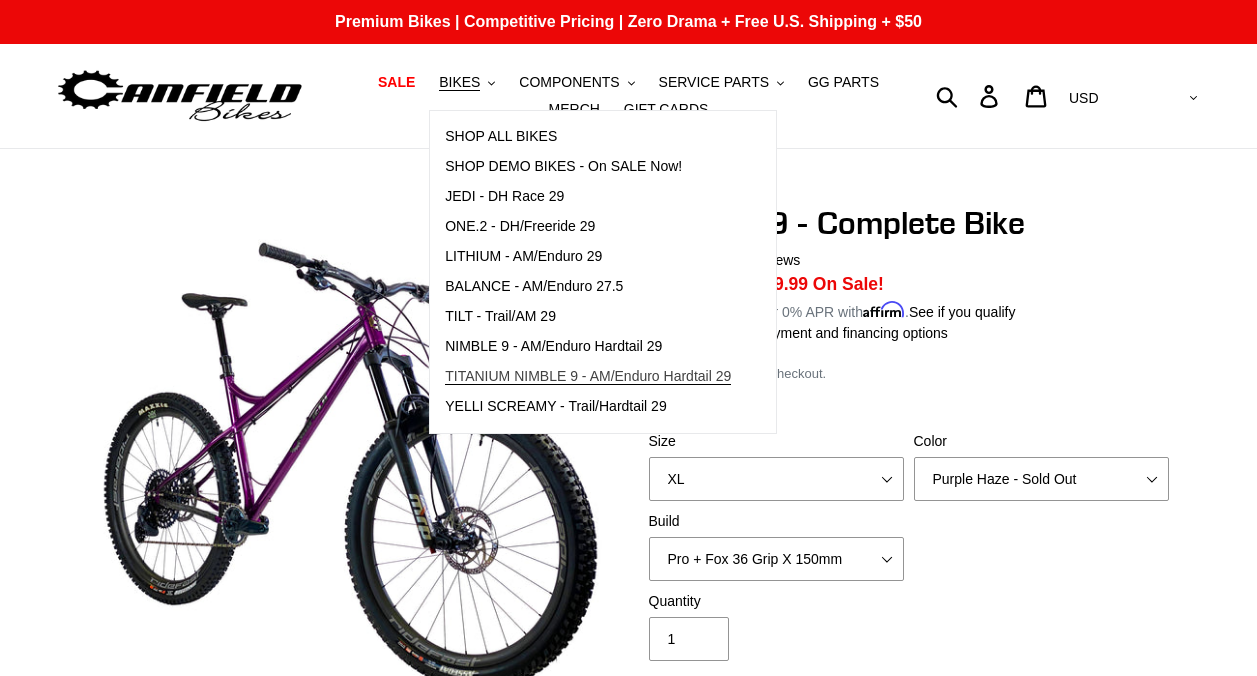 click on "TITANIUM NIMBLE 9 - AM/Enduro Hardtail 29" at bounding box center [588, 376] 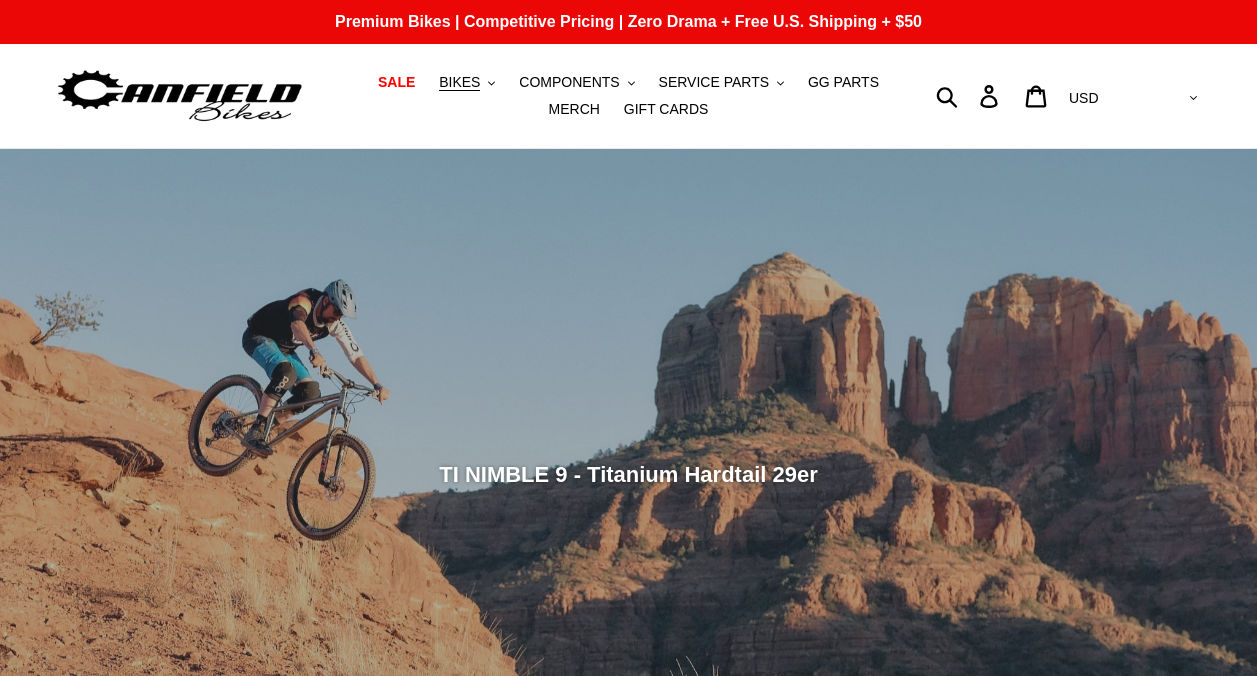 scroll, scrollTop: 0, scrollLeft: 0, axis: both 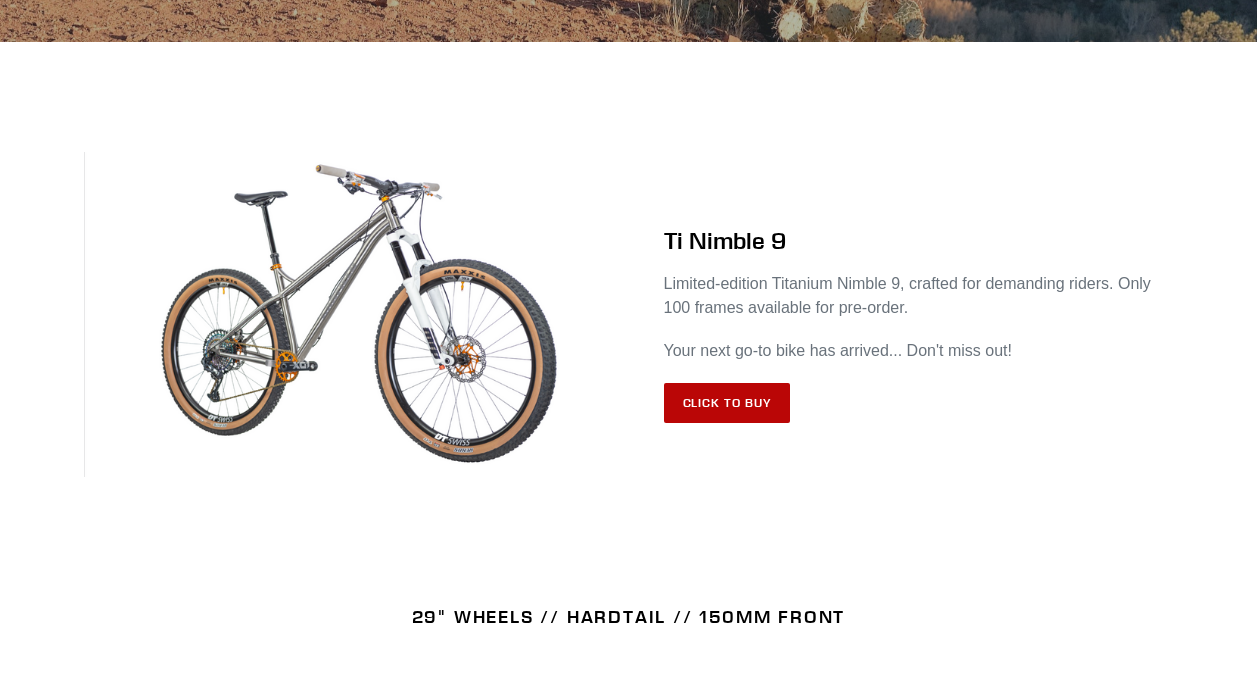 click on "Click to Buy" at bounding box center (727, 403) 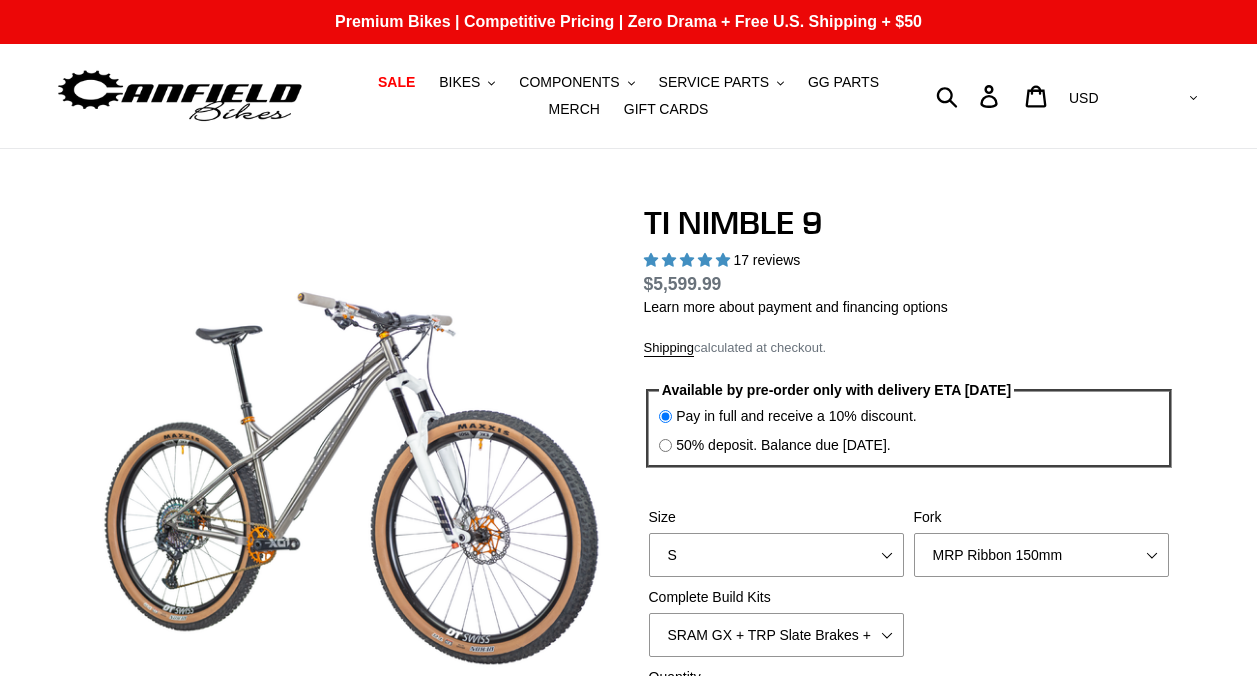 select on "highest-rating" 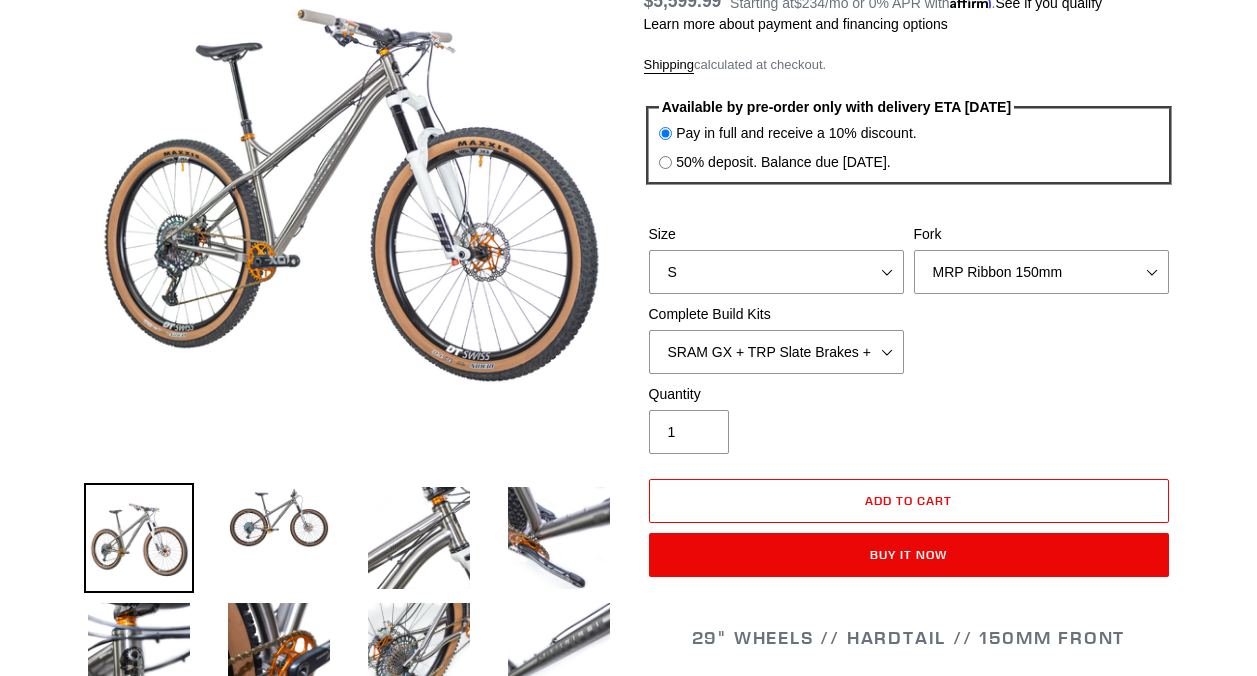 scroll, scrollTop: 284, scrollLeft: 0, axis: vertical 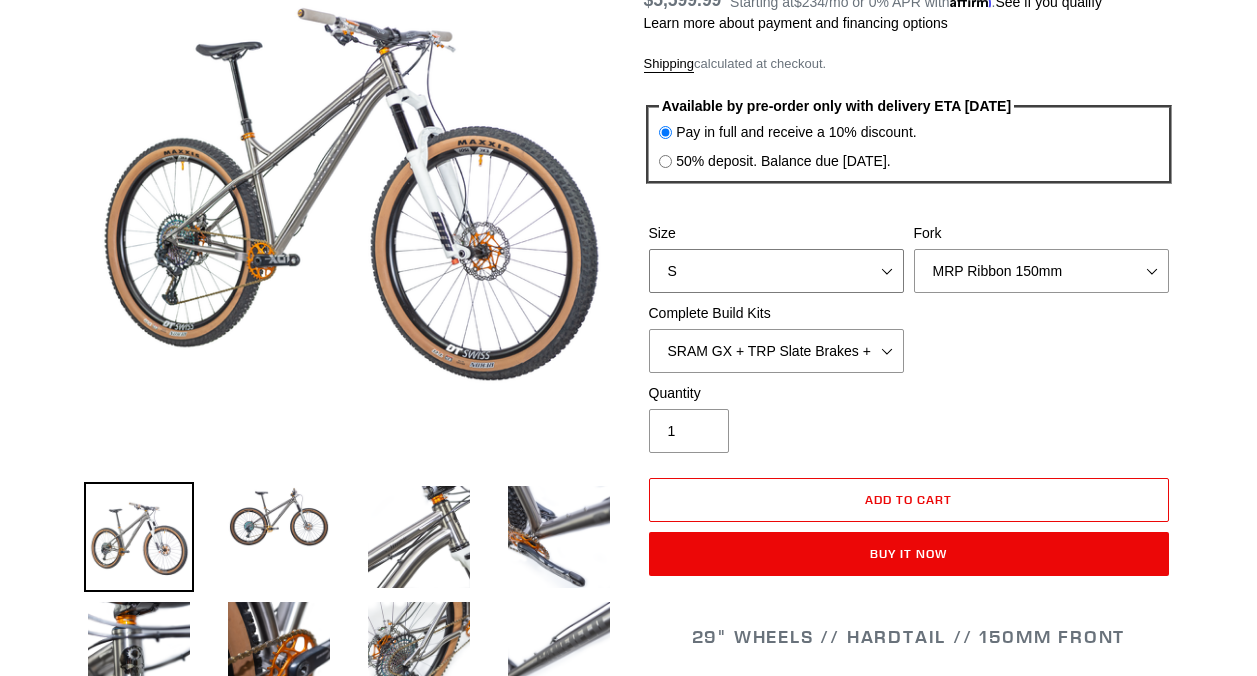 select on "XL / XXL (Specify at checkout)" 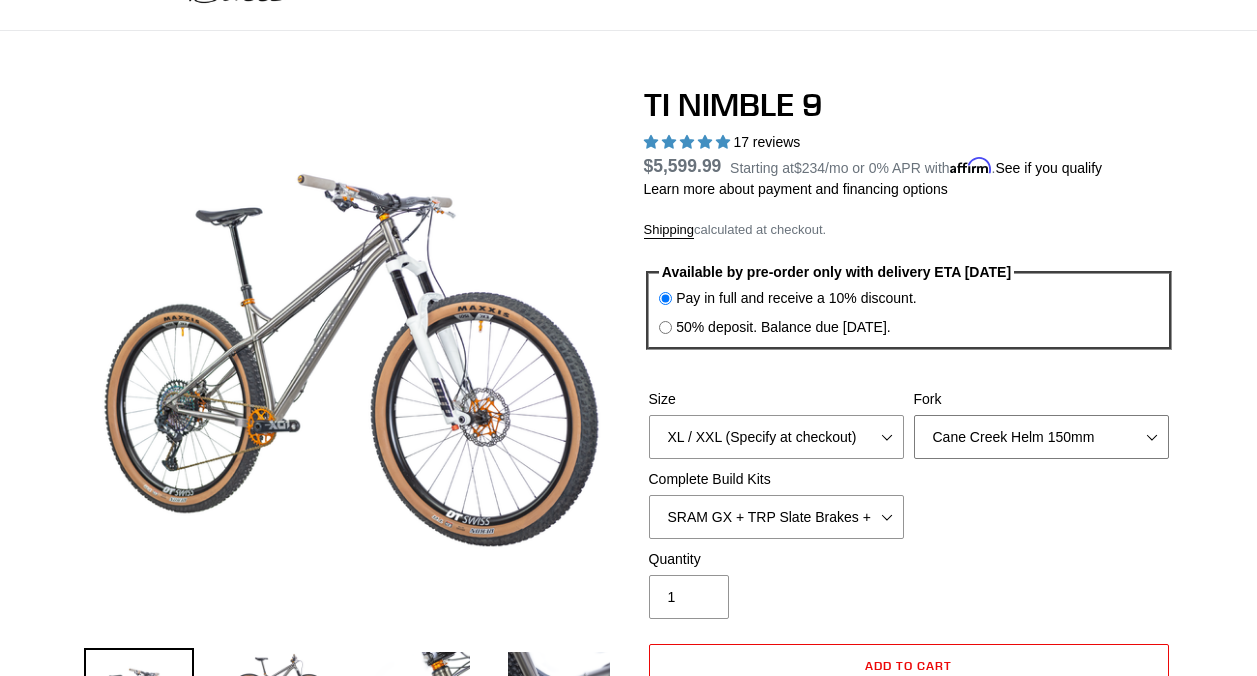 scroll, scrollTop: 123, scrollLeft: 0, axis: vertical 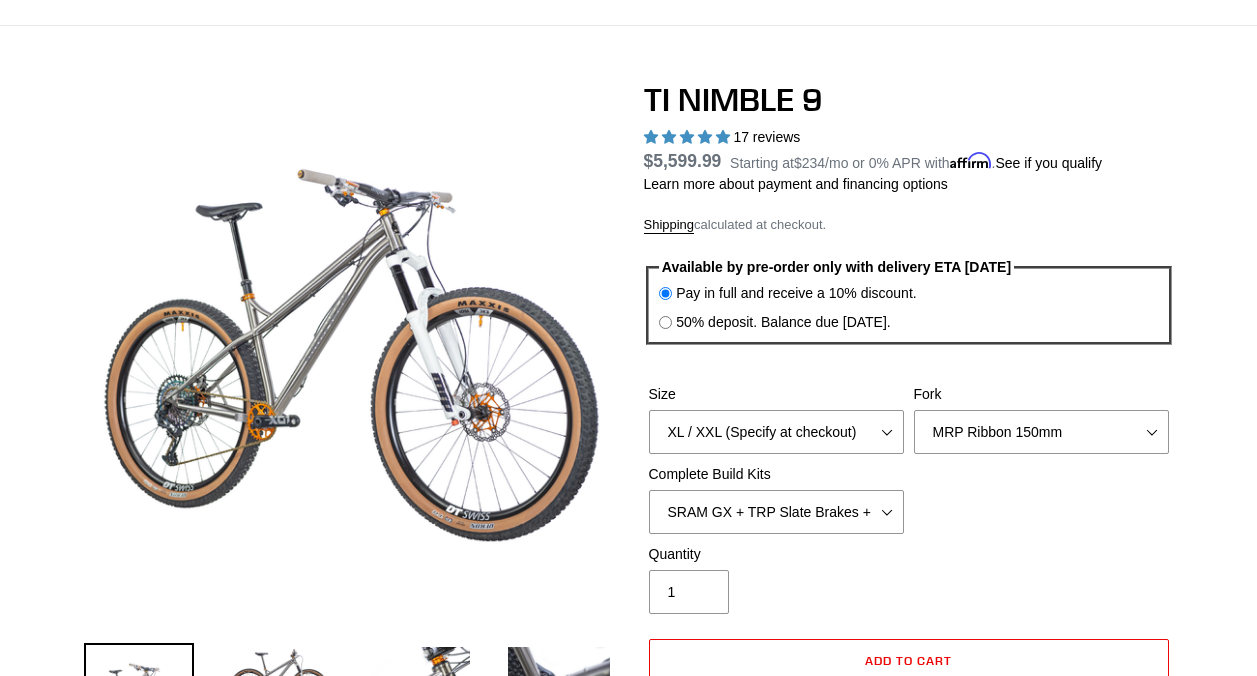 click on "Fork
MRP Ribbon 150mm
RockShox Lyrik 150mm
Fox Factory 36 150mm
Cane Creek Helm 150mm
Fork - None" at bounding box center (1041, 419) 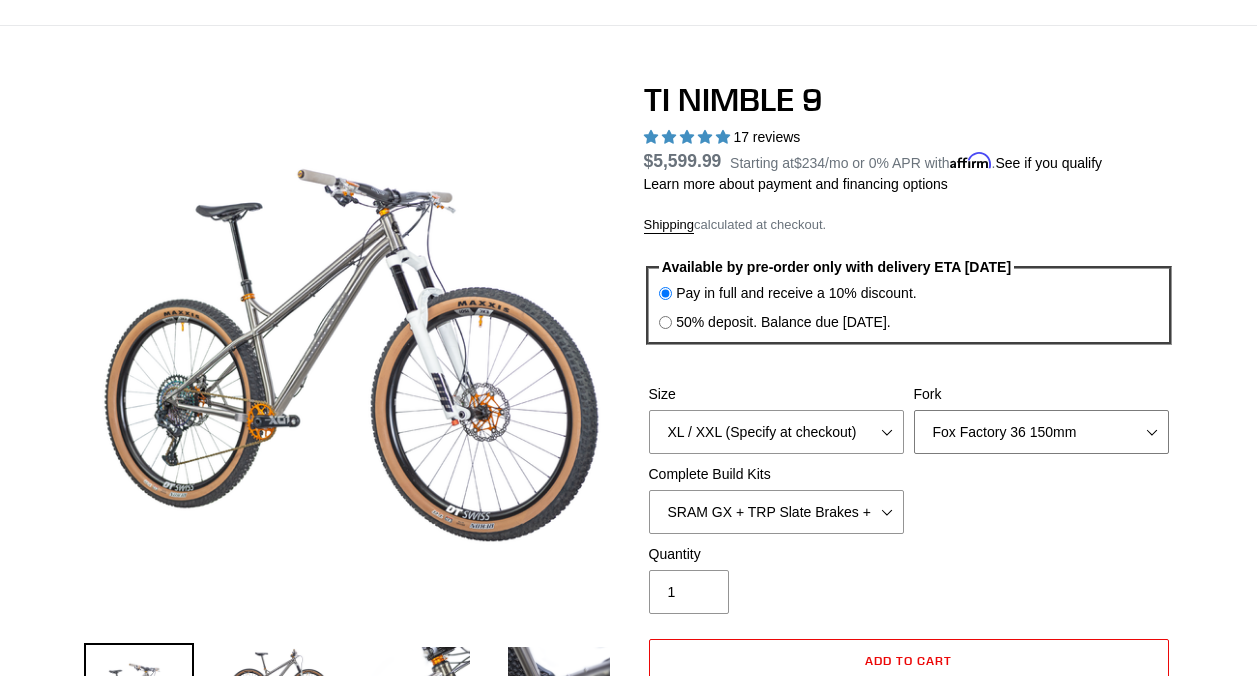 select on "Cane Creek Helm 150mm" 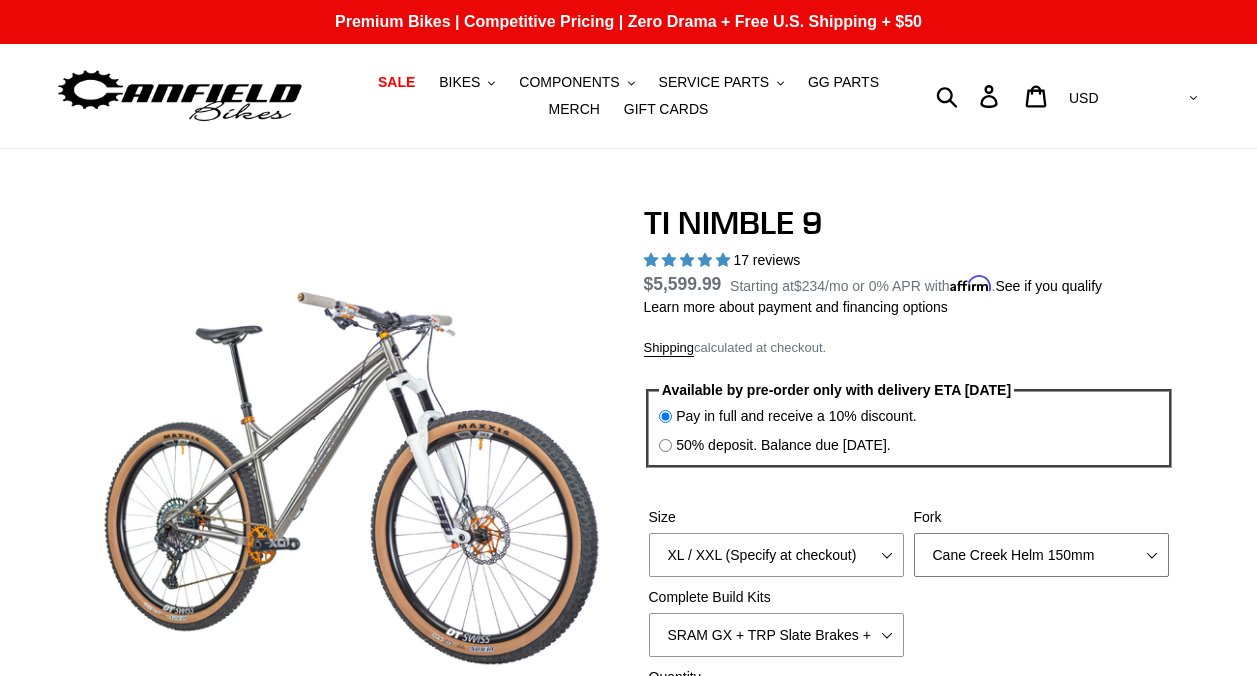 scroll, scrollTop: 0, scrollLeft: 0, axis: both 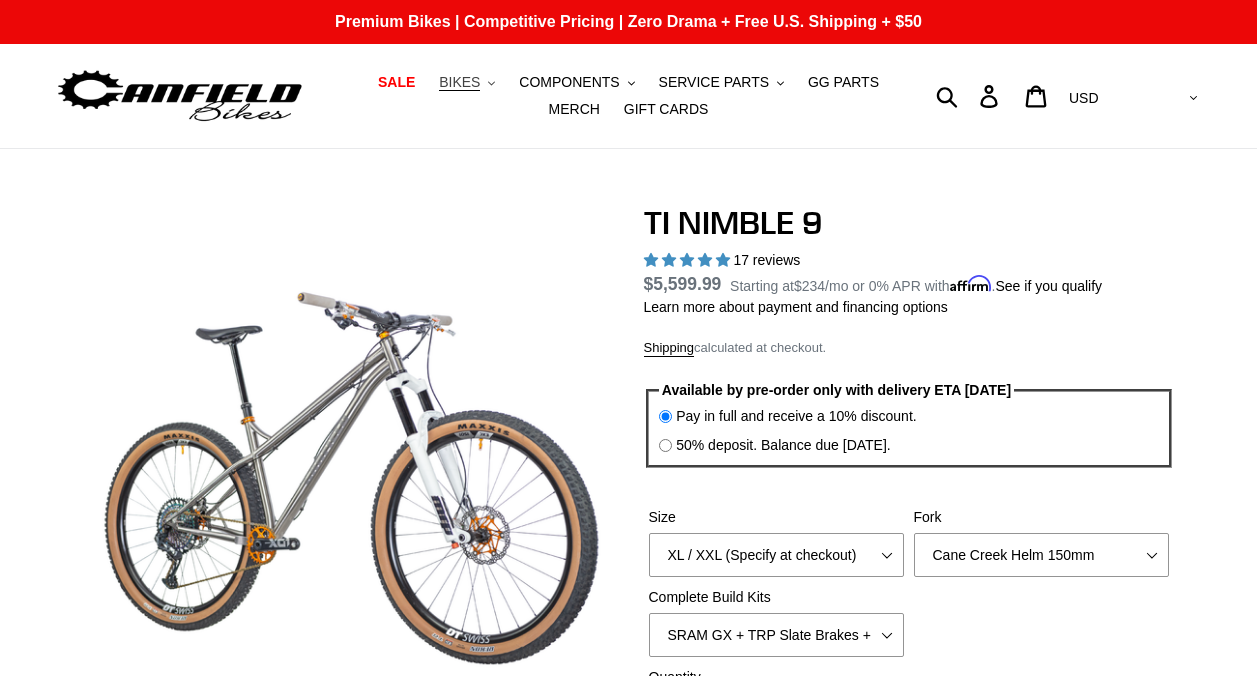 click on "BIKES .cls-1{fill:#231f20}" at bounding box center (467, 82) 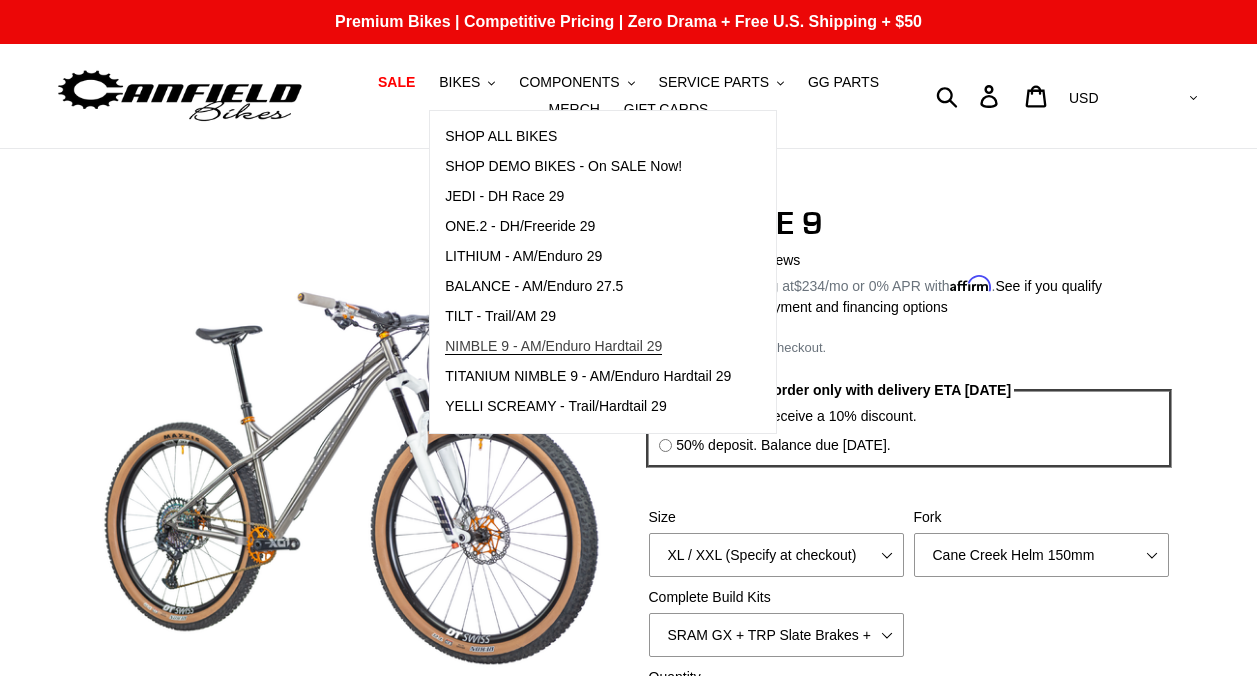 click on "NIMBLE 9 - AM/Enduro Hardtail 29" at bounding box center (553, 346) 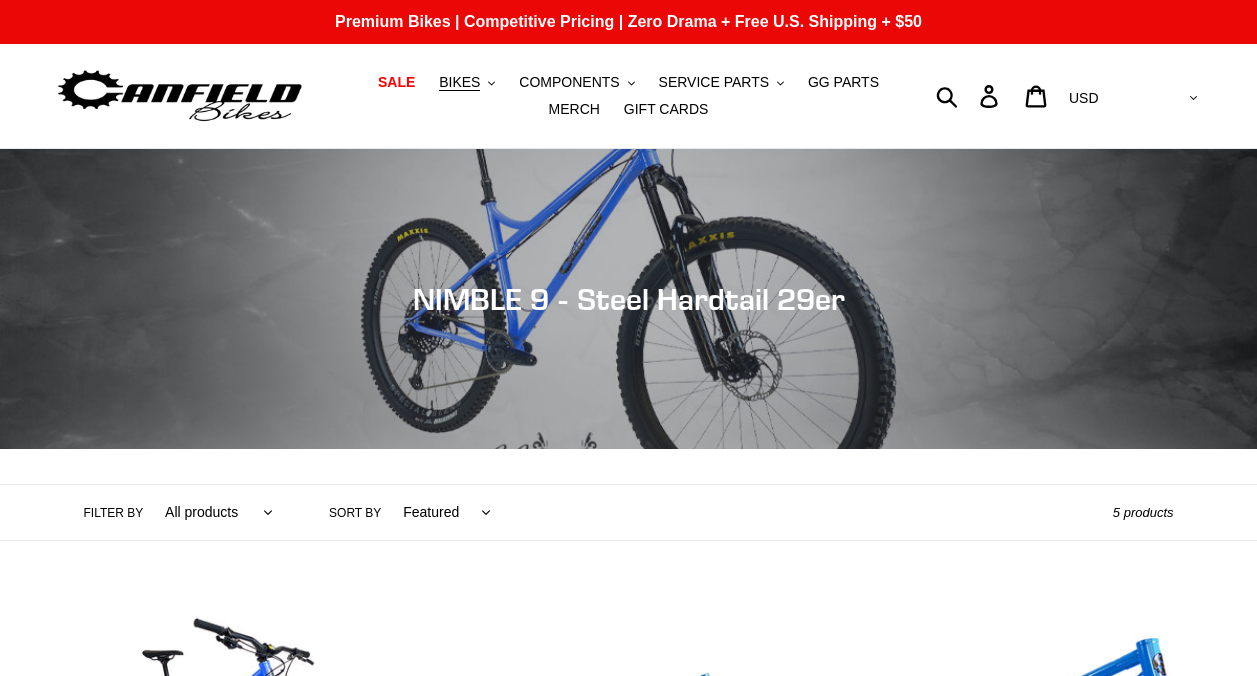 scroll, scrollTop: 0, scrollLeft: 0, axis: both 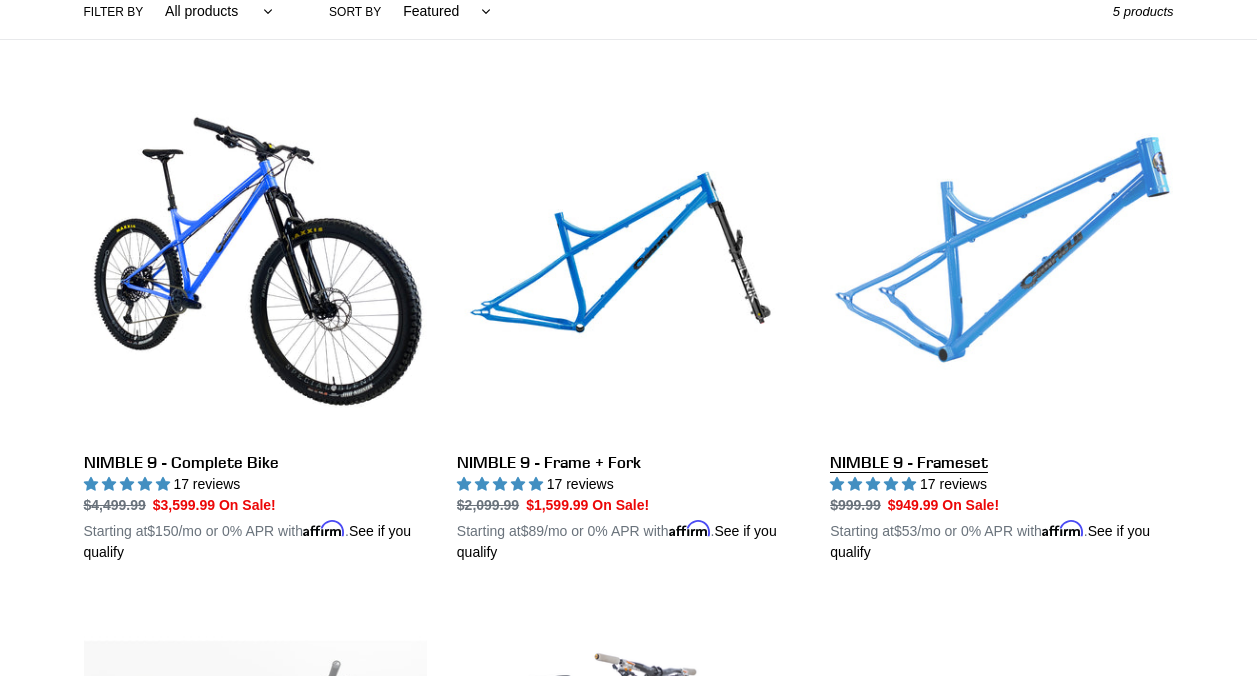 click on "NIMBLE 9 - Frameset" at bounding box center (1001, 329) 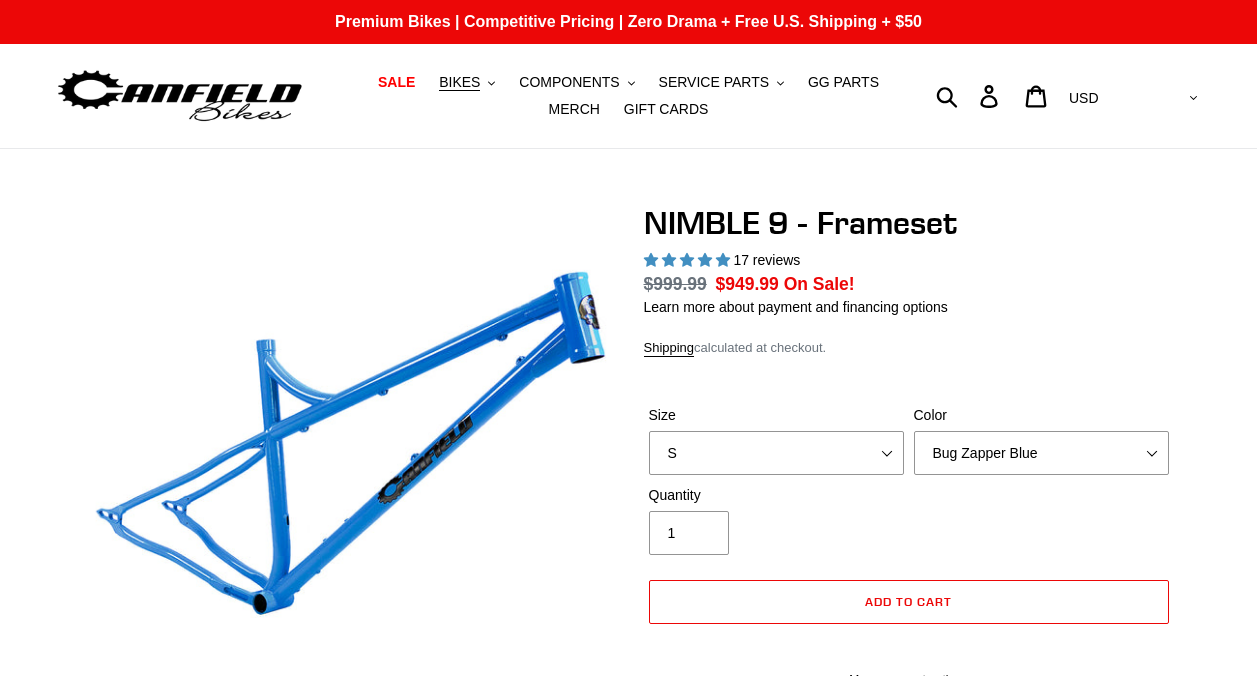 select on "highest-rating" 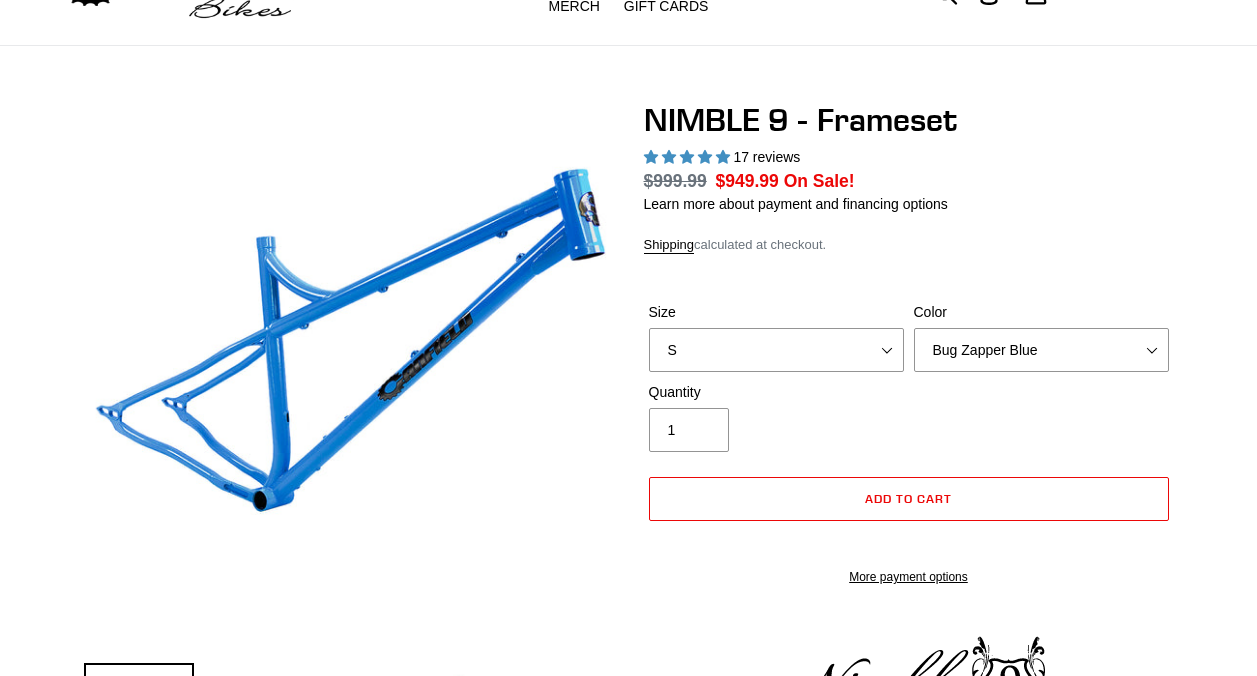 scroll, scrollTop: 118, scrollLeft: 0, axis: vertical 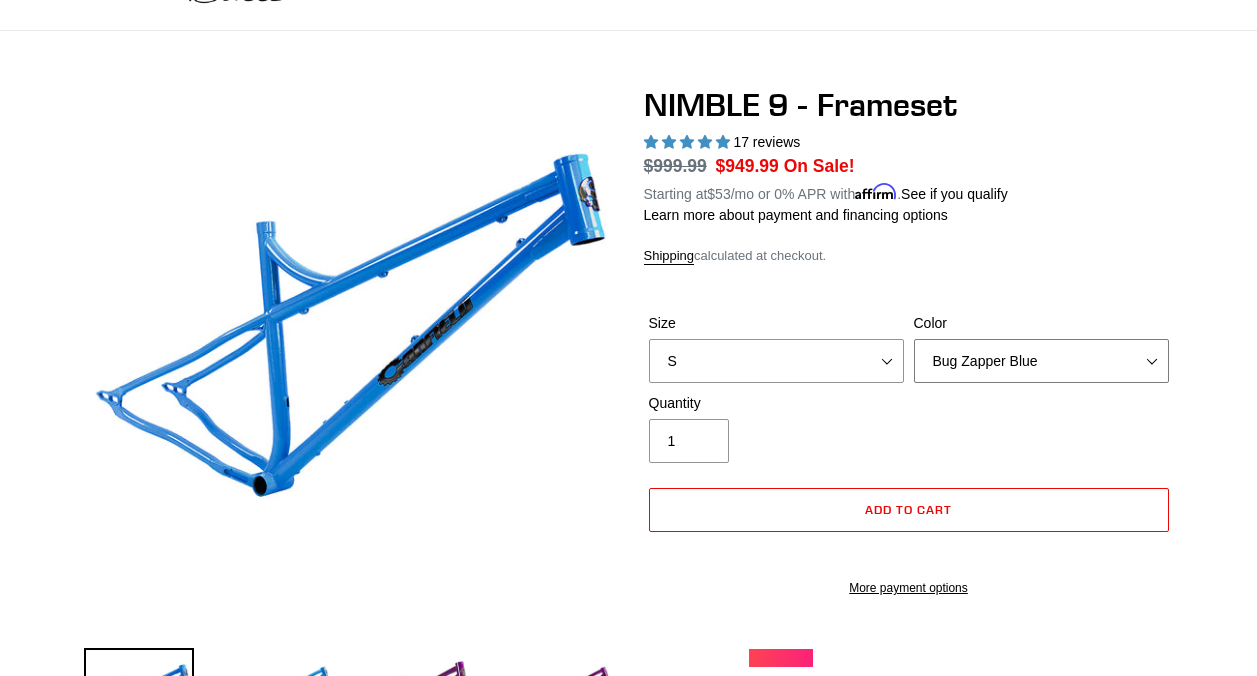 select on "Galaxy Black" 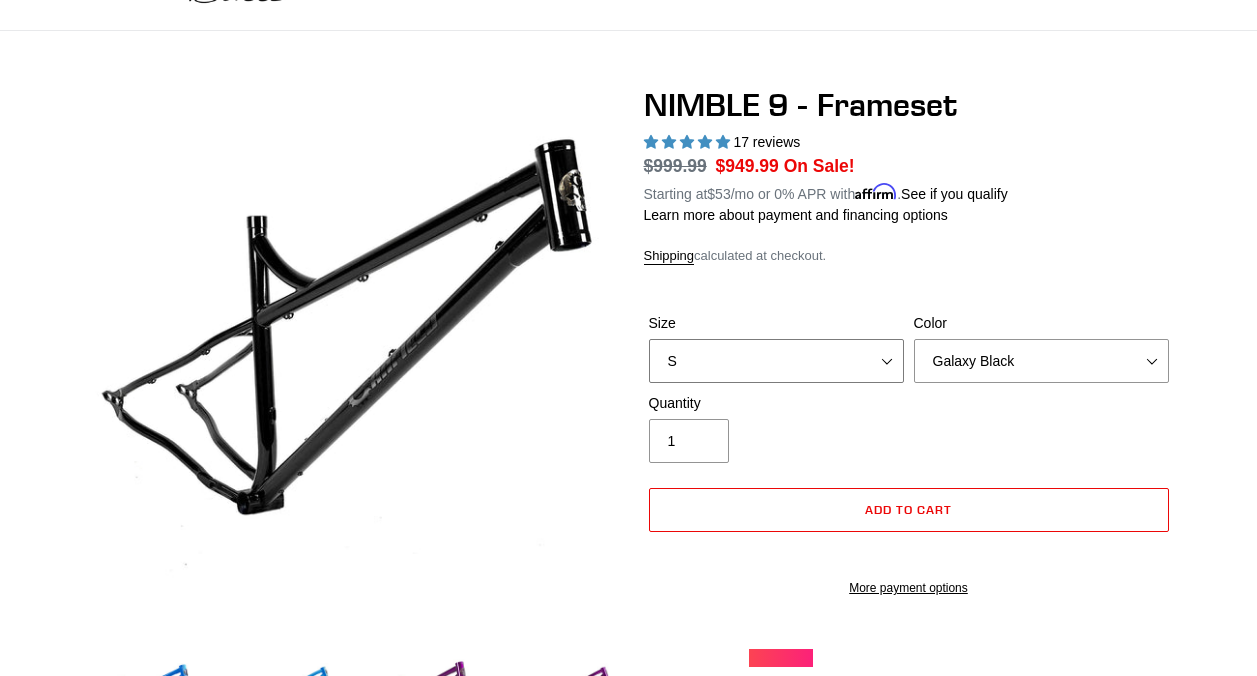 select on "XL" 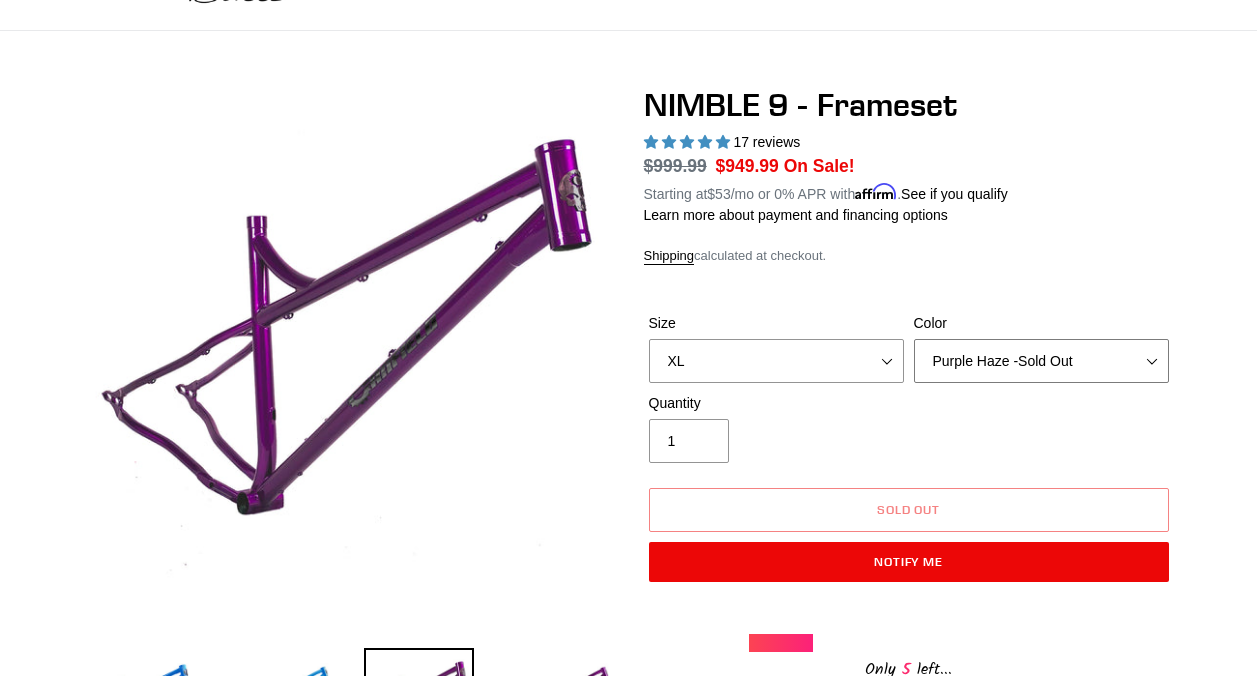 select on "Bug Zapper Blue" 